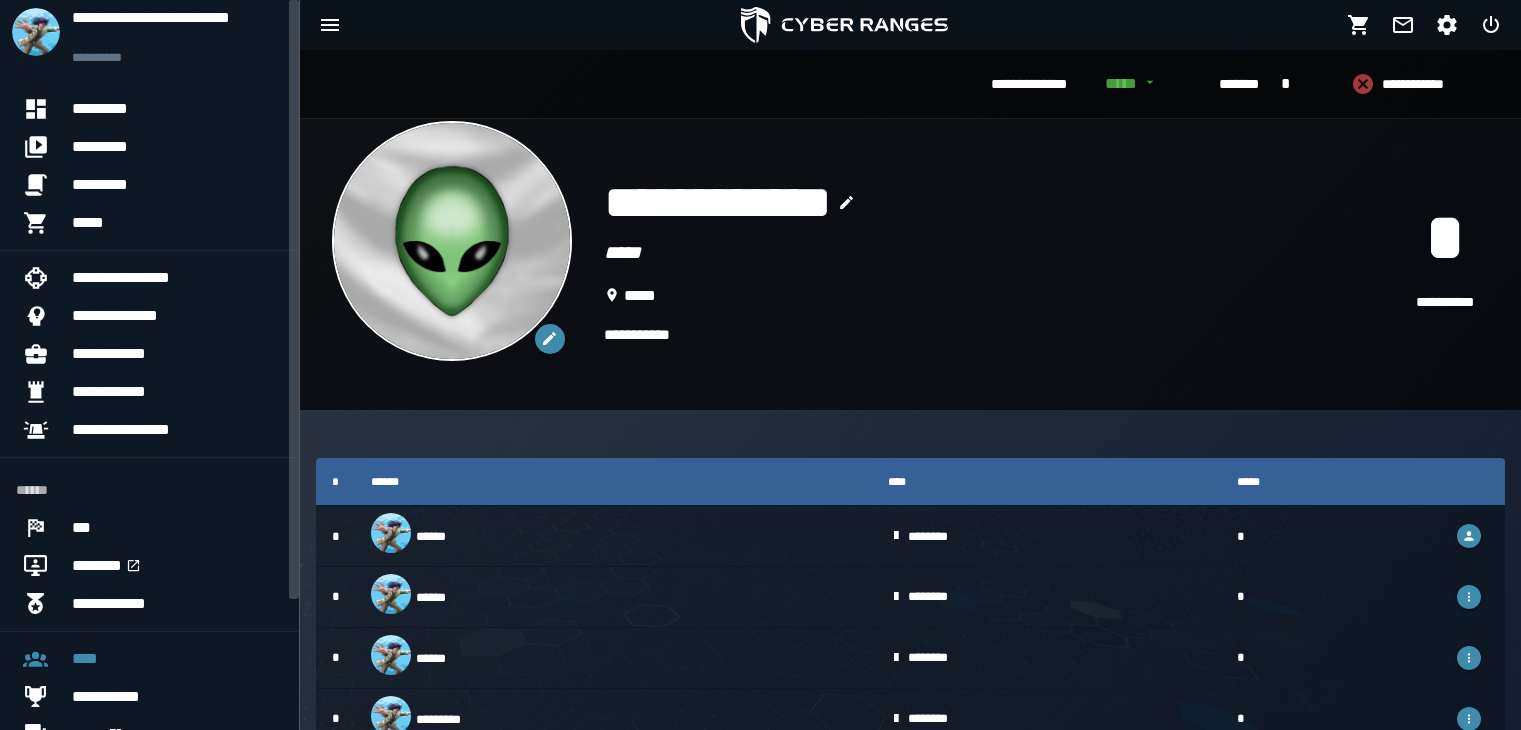 scroll, scrollTop: 2, scrollLeft: 0, axis: vertical 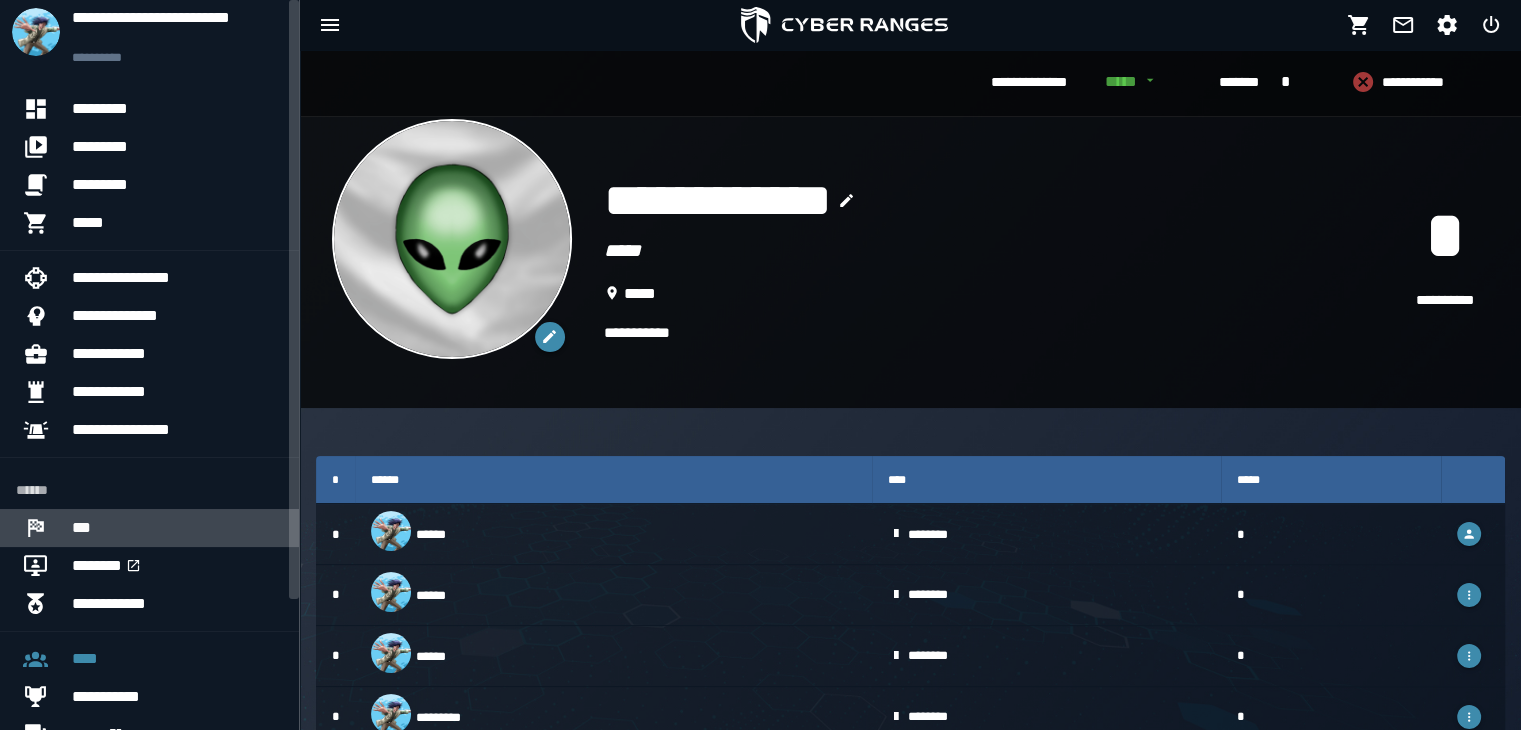 click on "***" at bounding box center (177, 528) 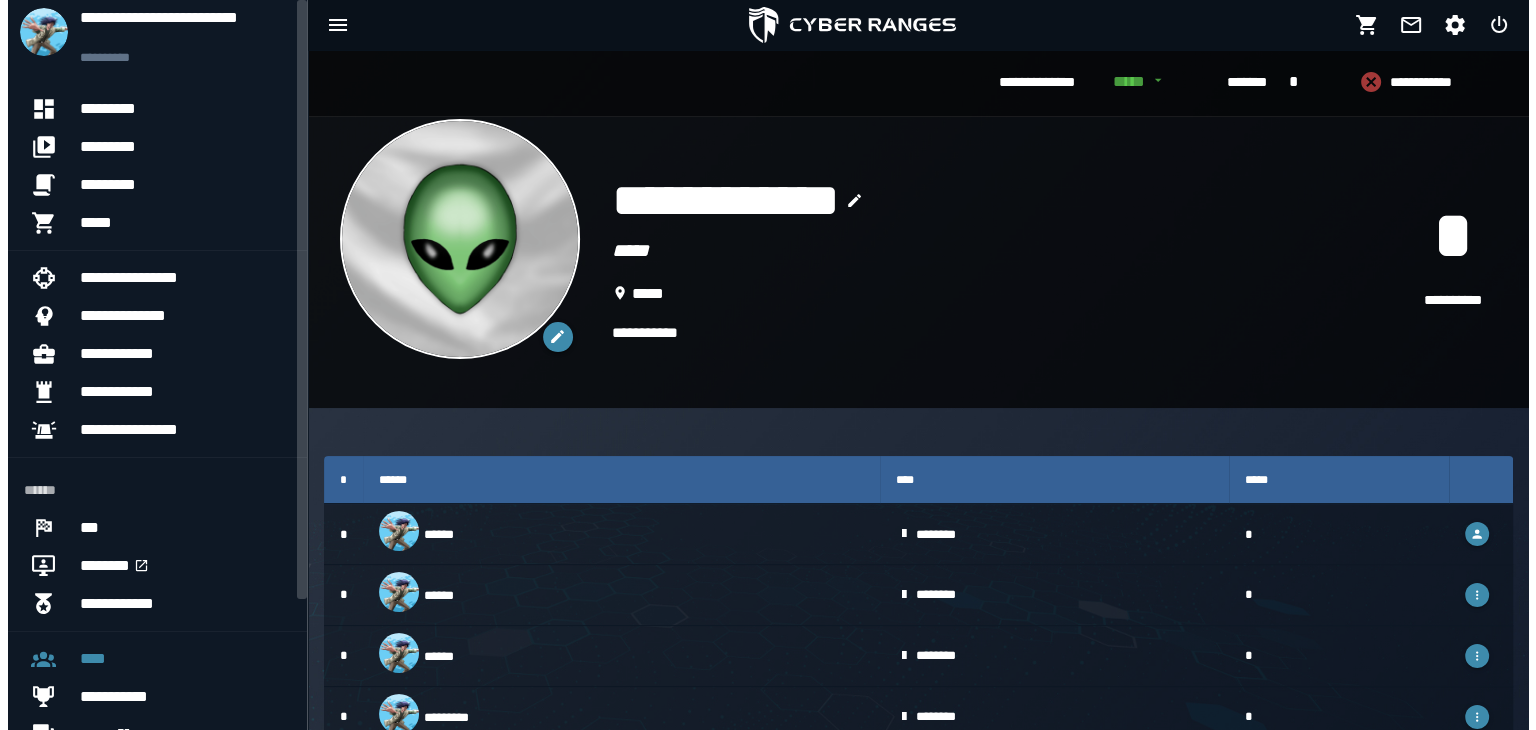 scroll, scrollTop: 0, scrollLeft: 0, axis: both 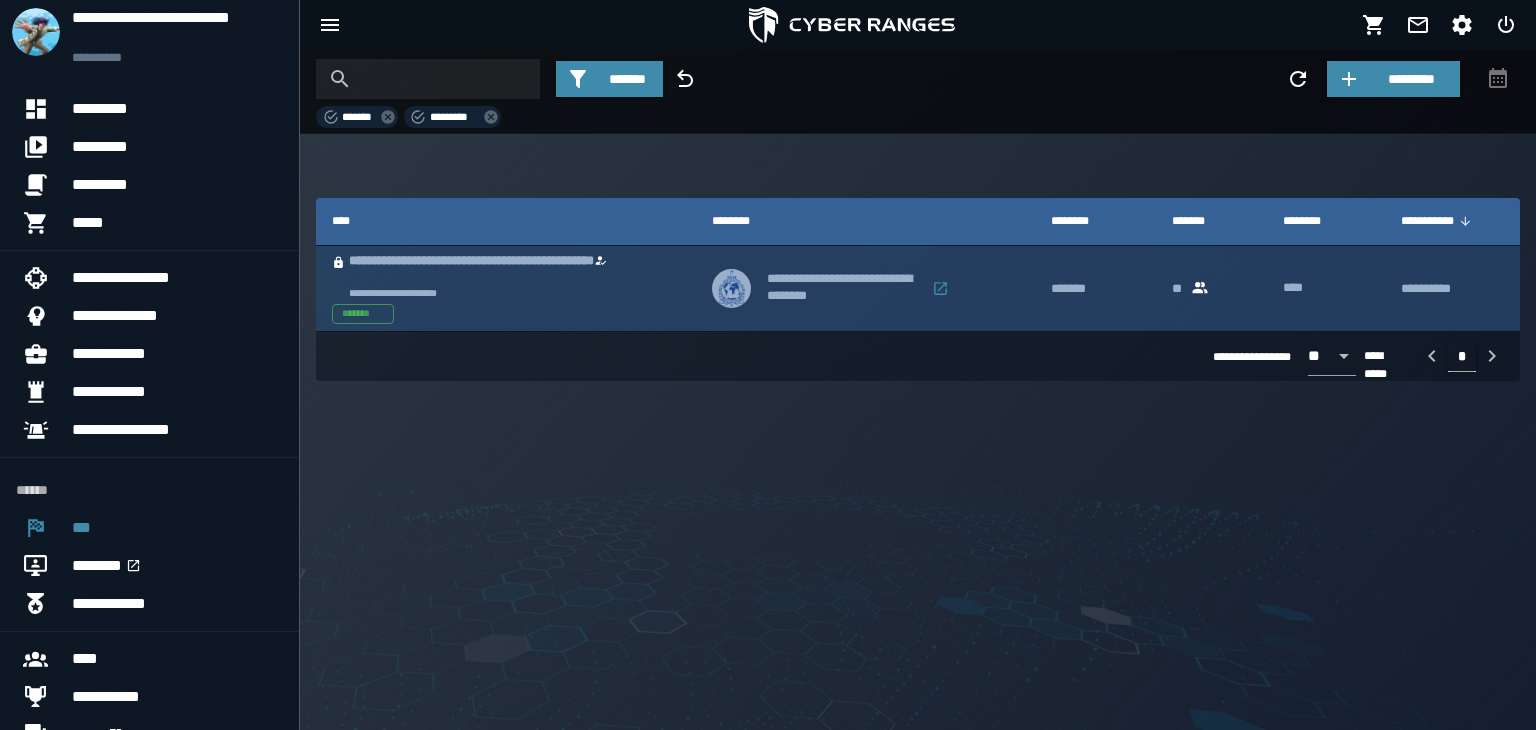 click on "**********" at bounding box center (504, 276) 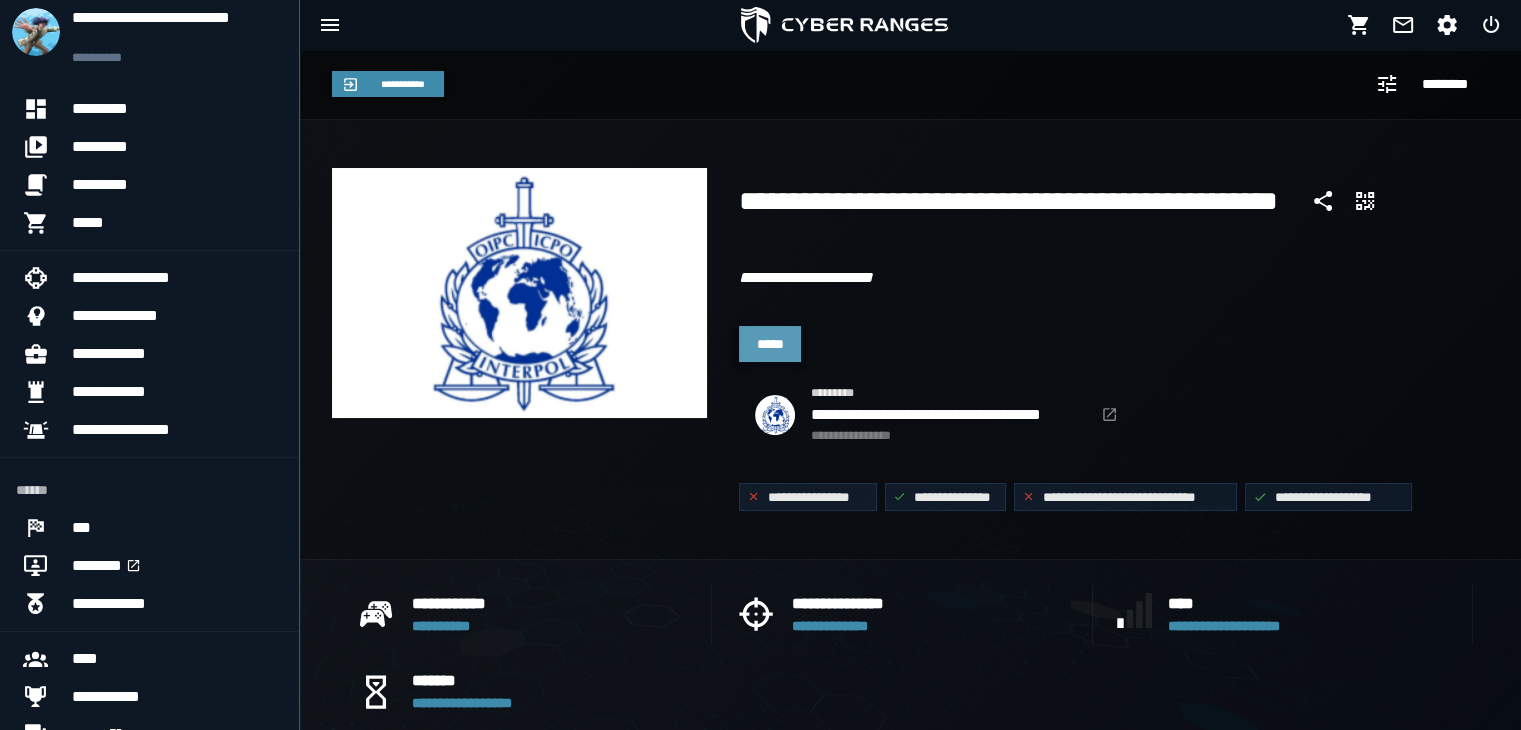 click on "*****" at bounding box center [770, 344] 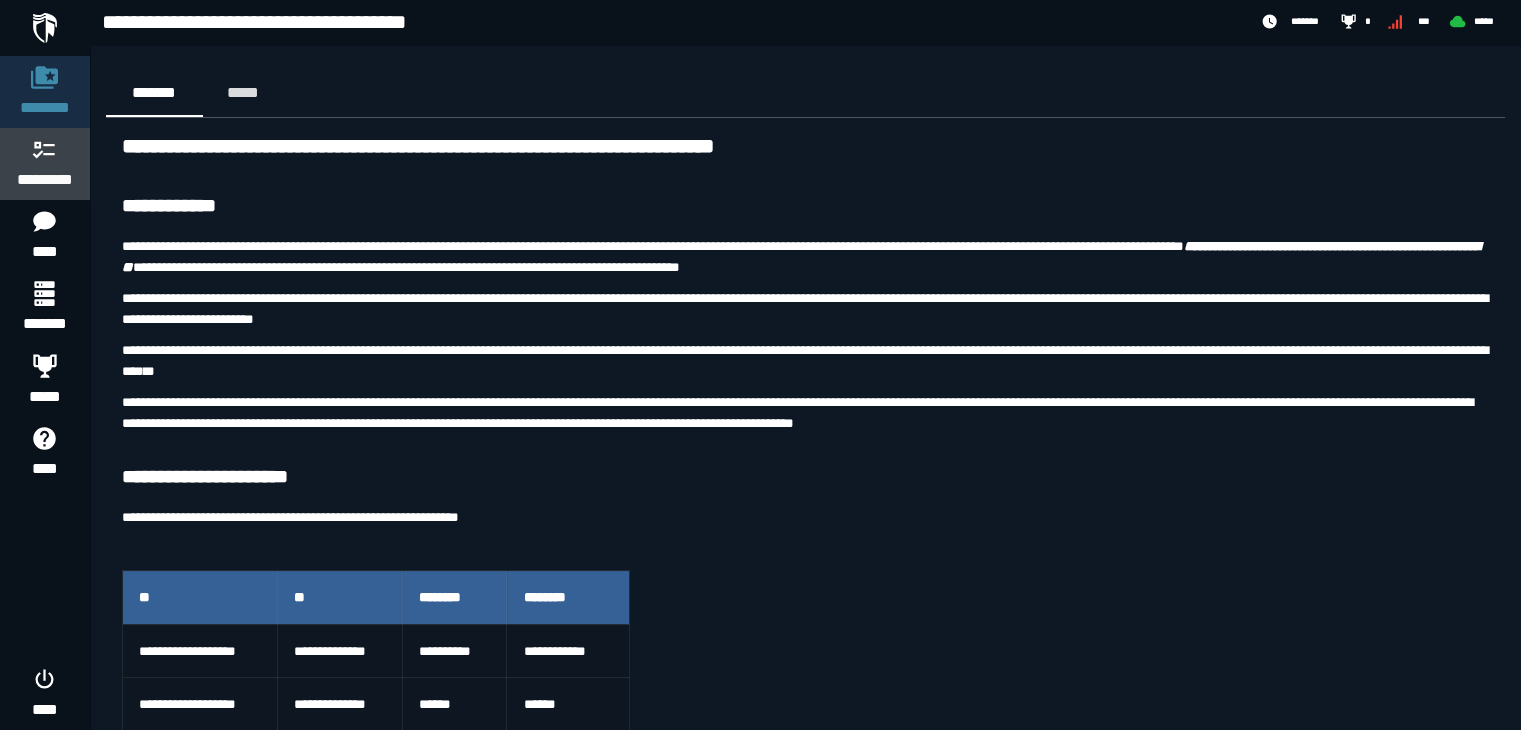 click at bounding box center [45, 149] 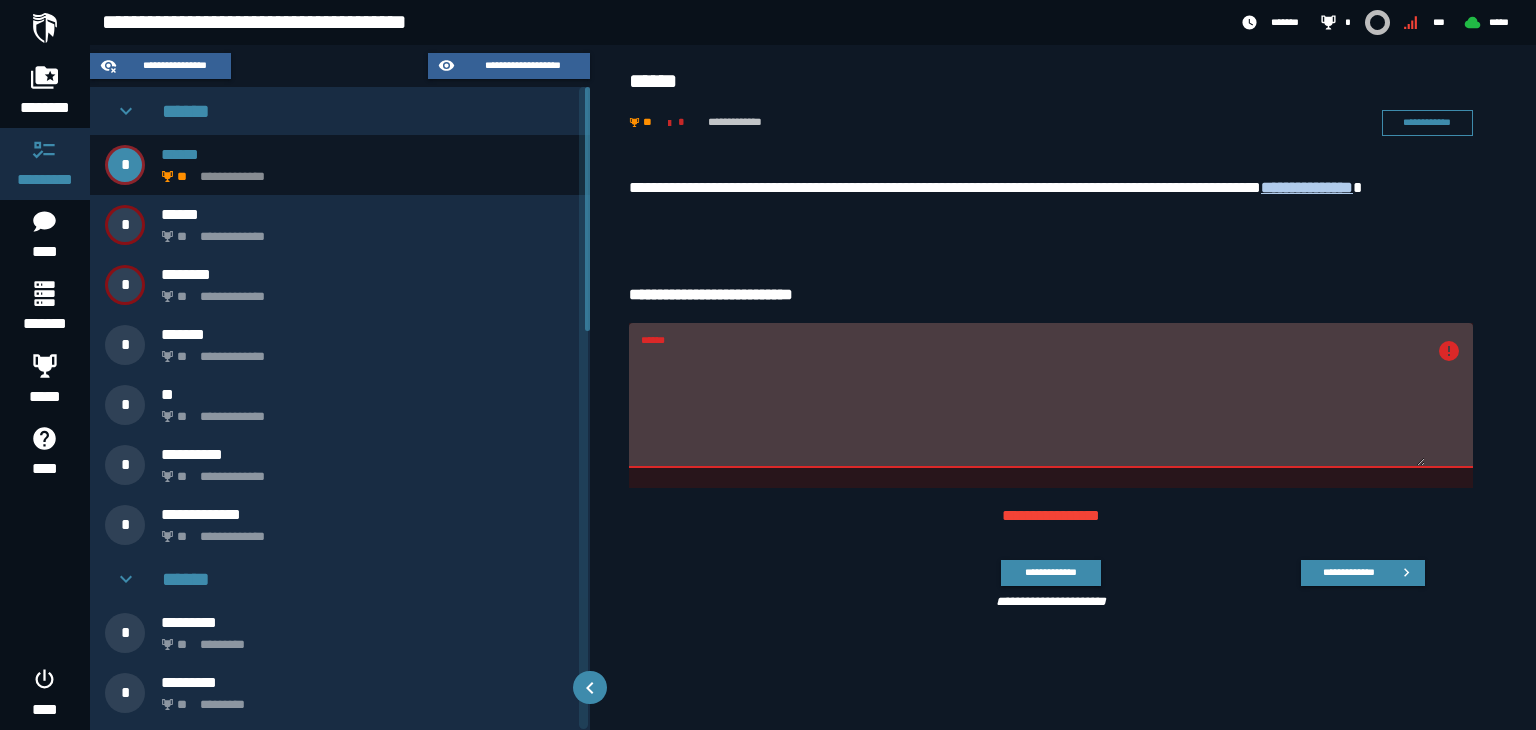click on "******" at bounding box center [1033, 407] 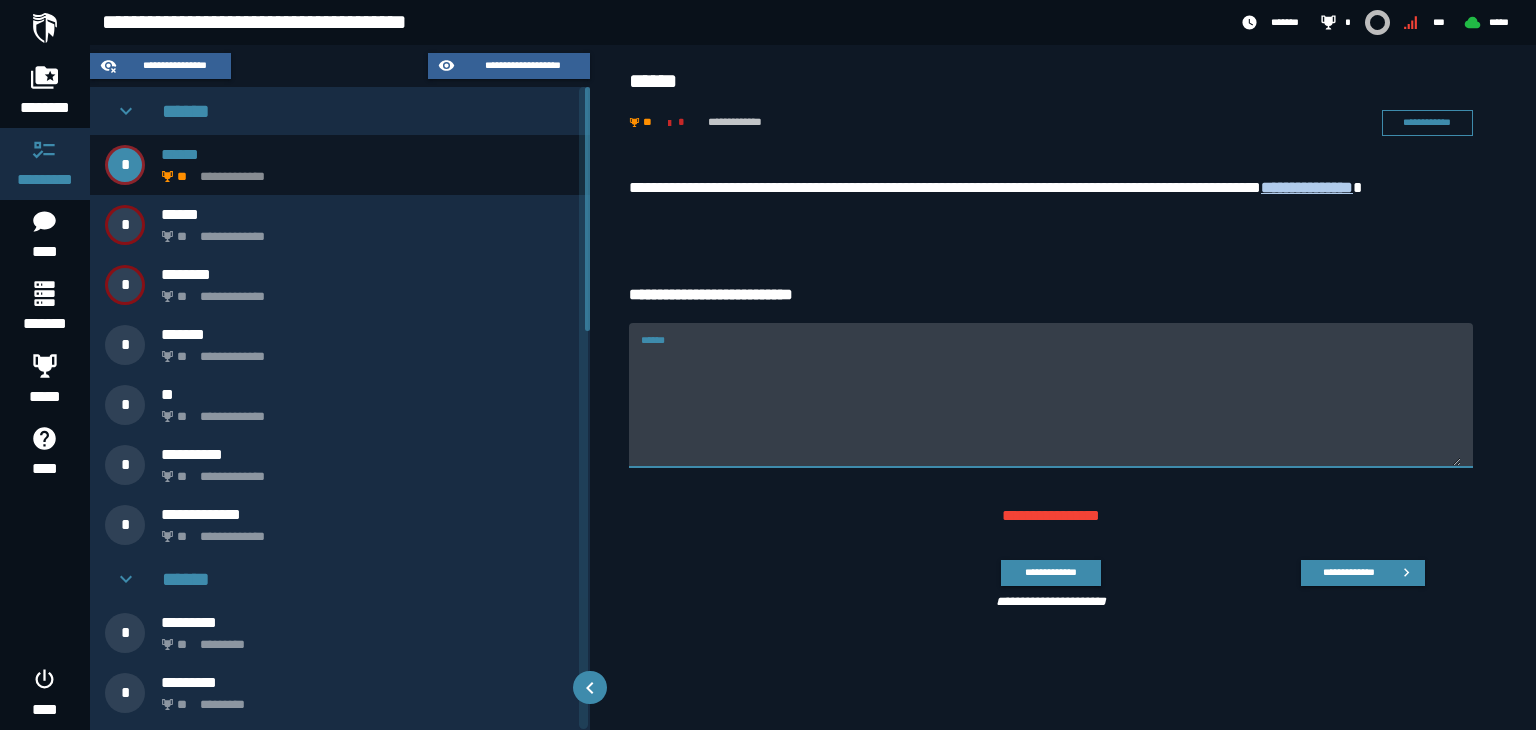 paste on "**********" 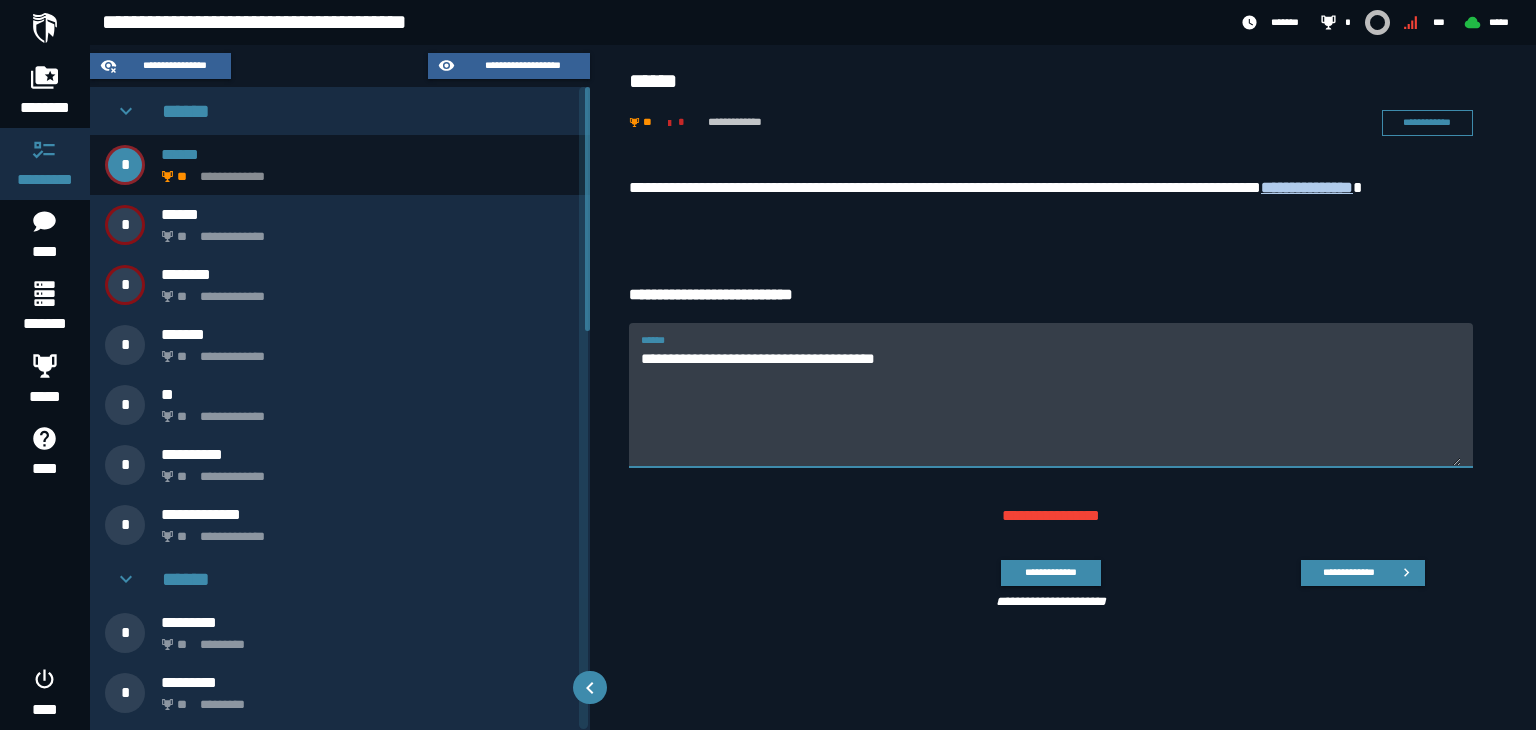 click on "**********" at bounding box center (1051, 407) 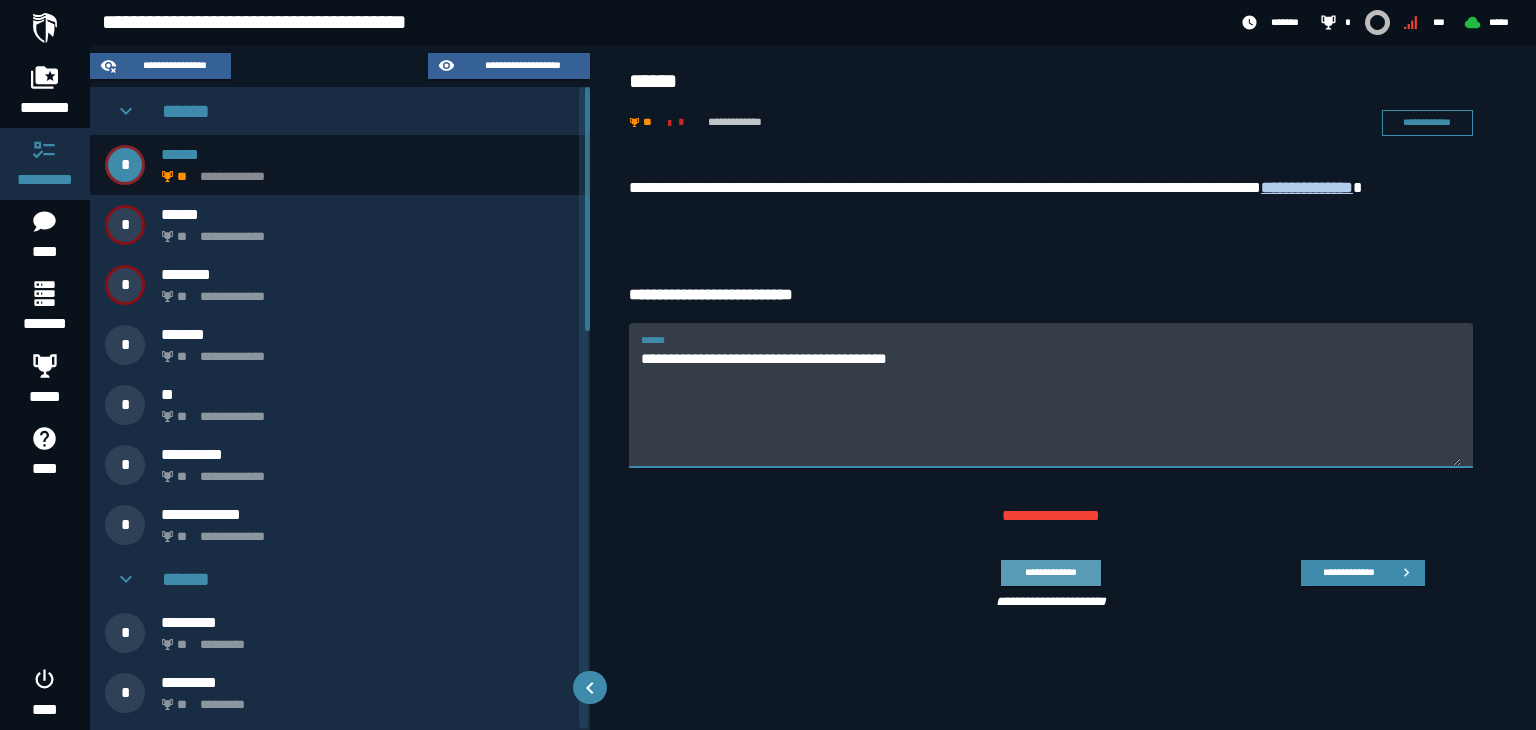 type on "**********" 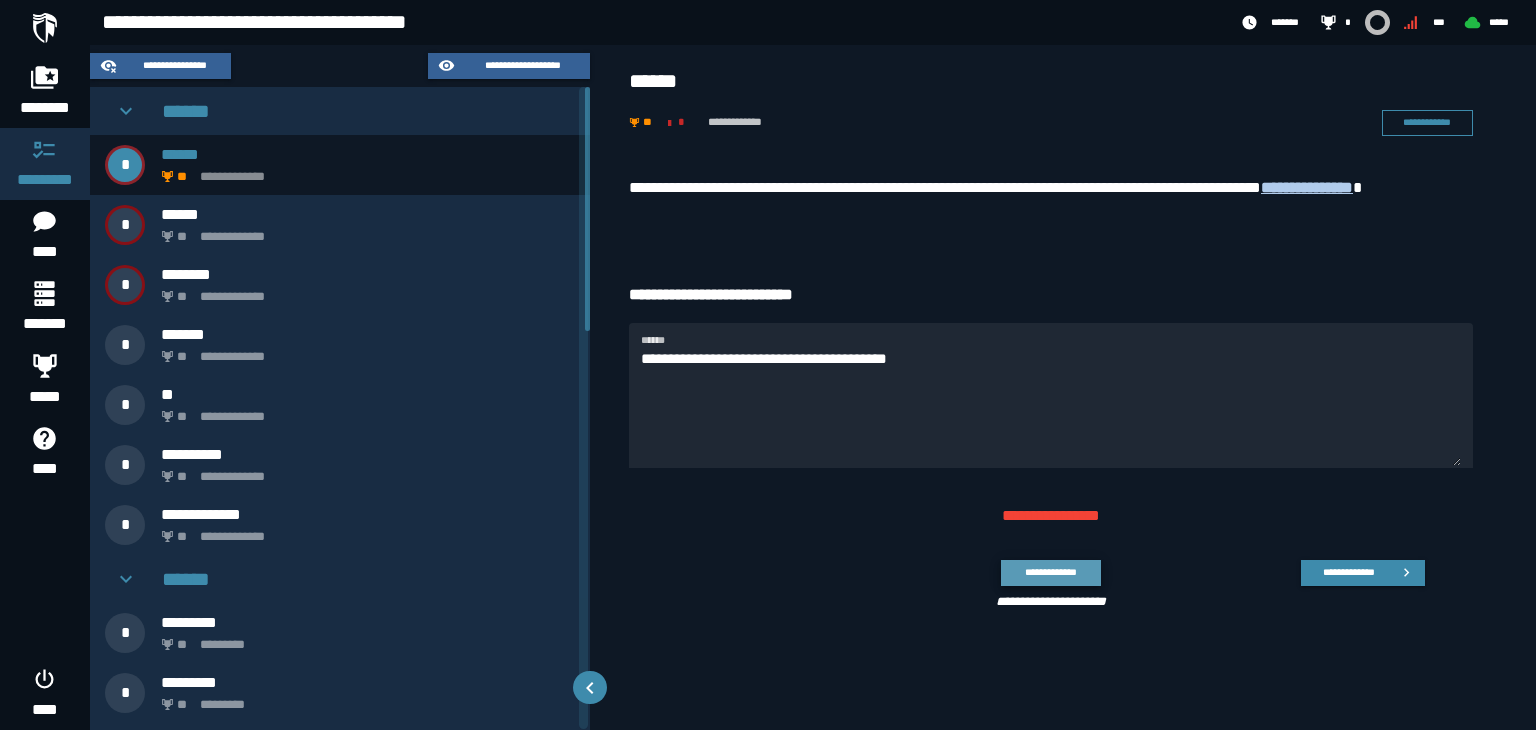 click on "**********" at bounding box center (1050, 572) 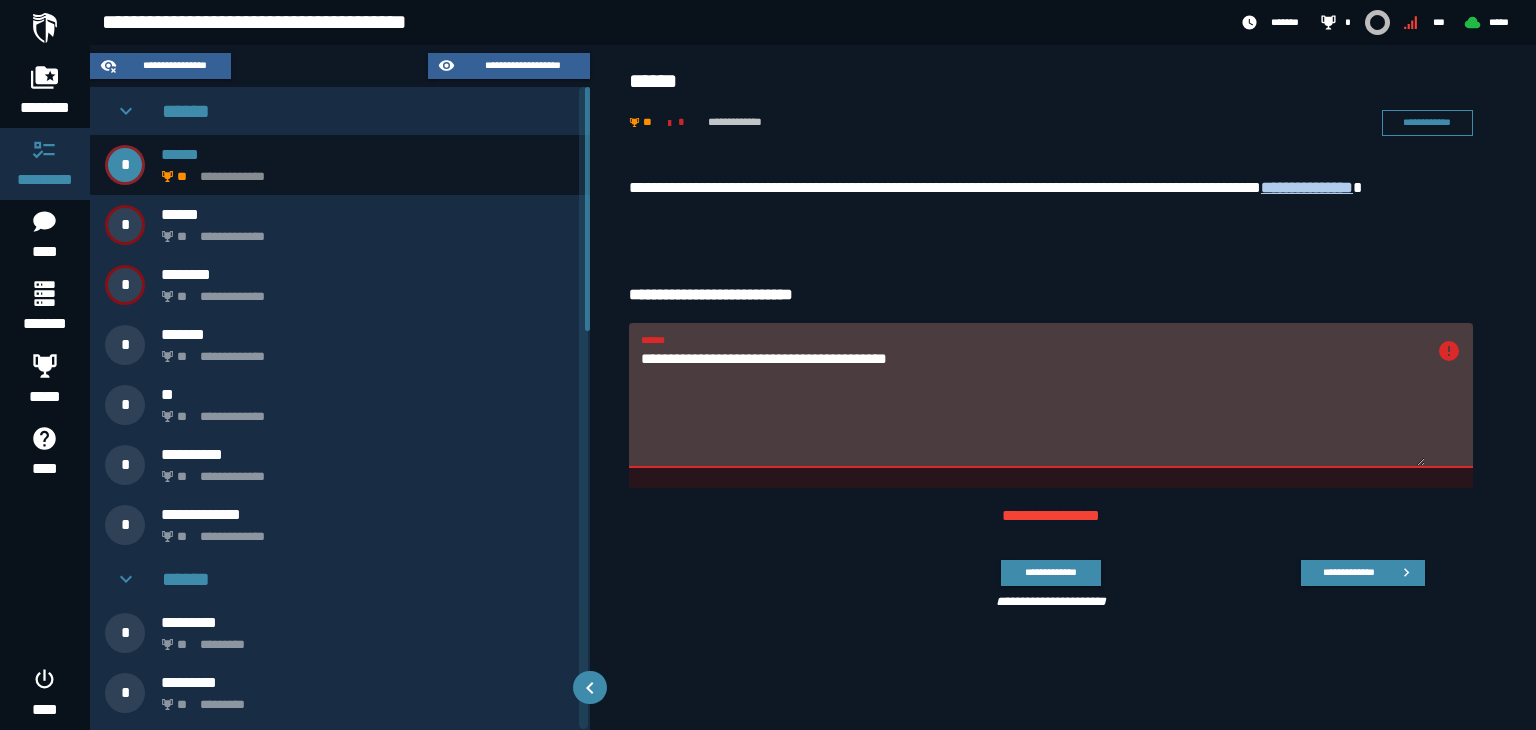 click on "**********" 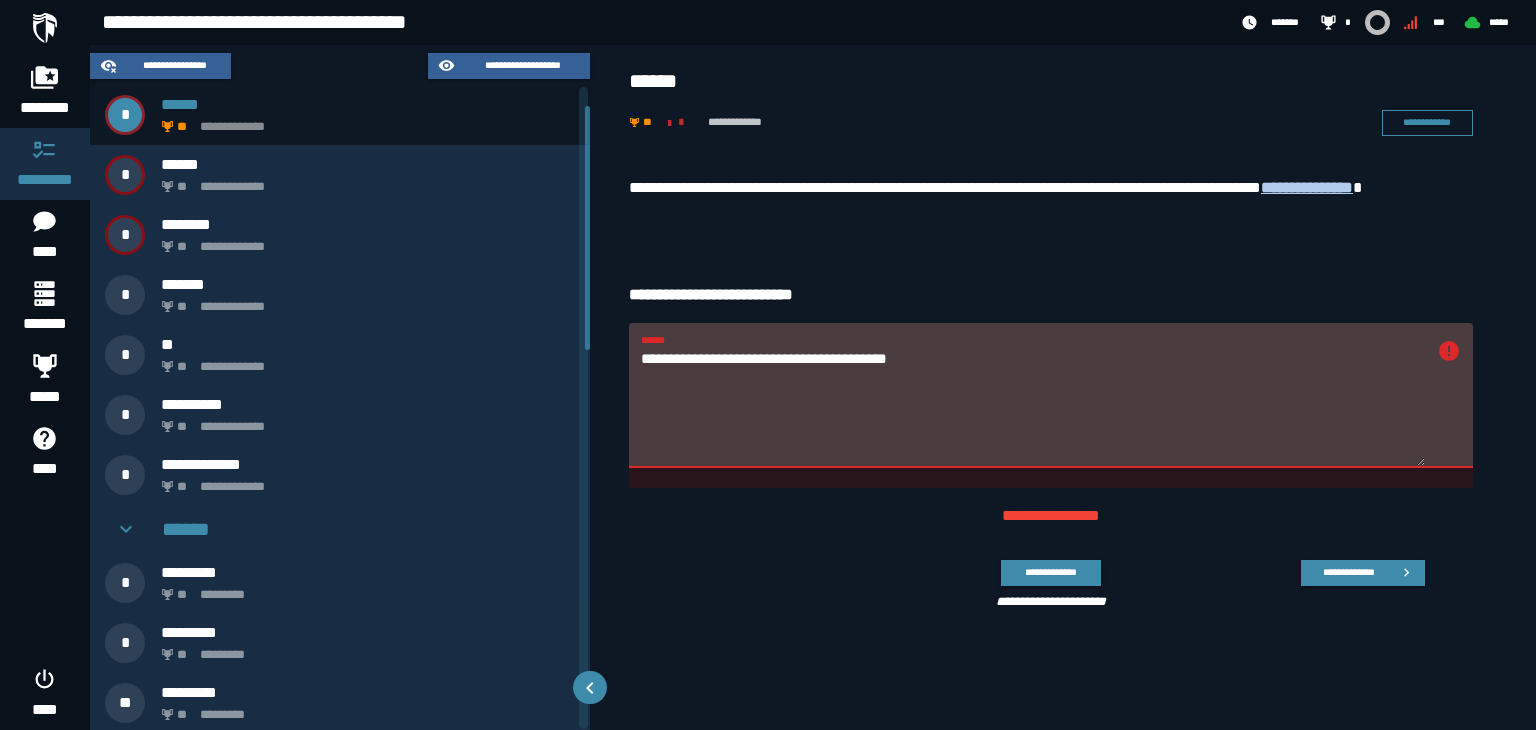 scroll, scrollTop: 0, scrollLeft: 0, axis: both 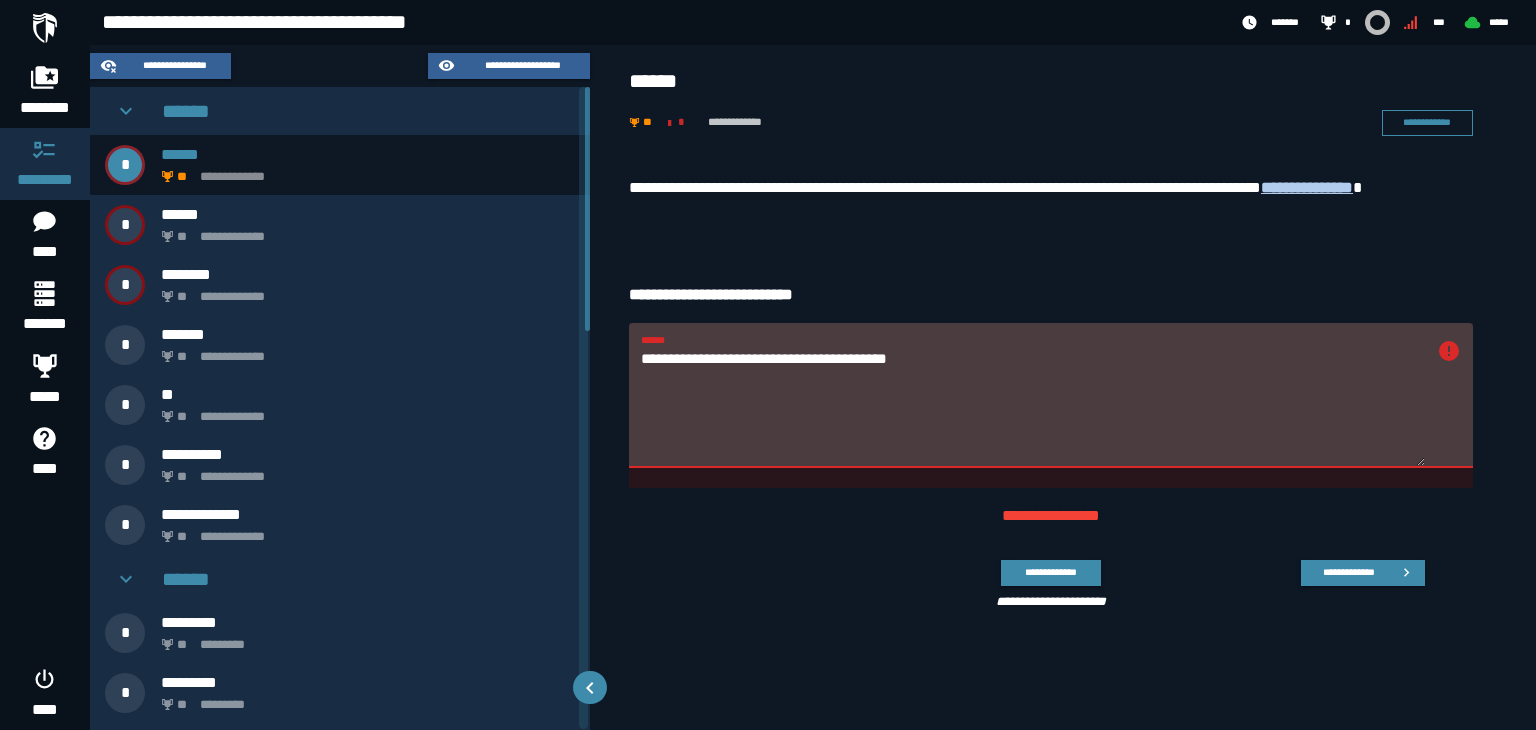 drag, startPoint x: 588, startPoint y: 146, endPoint x: 578, endPoint y: 132, distance: 17.20465 